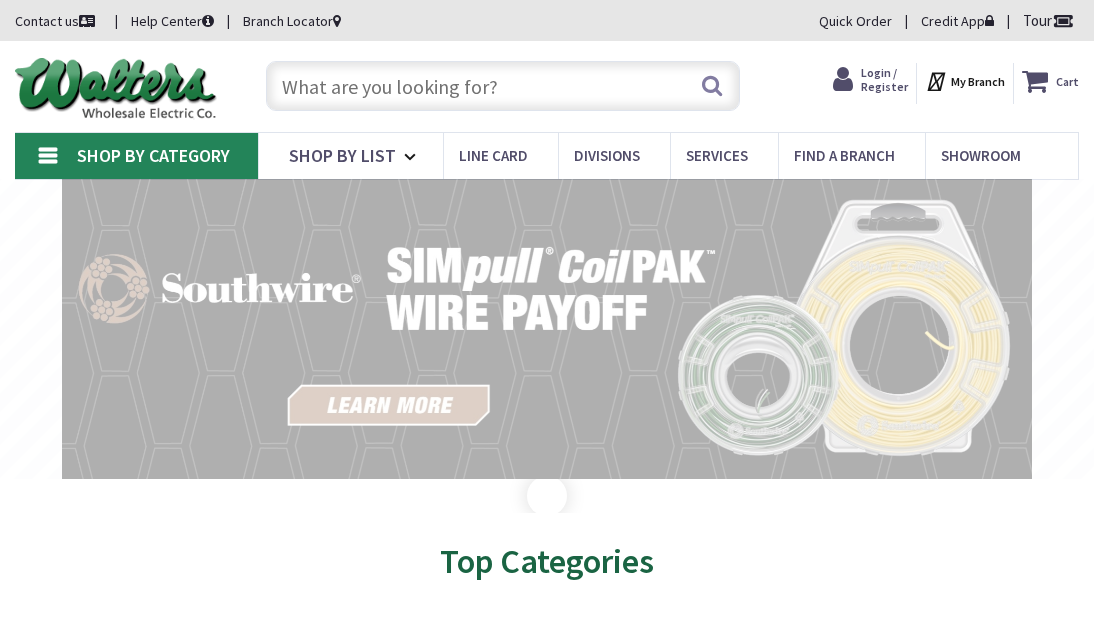 scroll, scrollTop: 0, scrollLeft: 0, axis: both 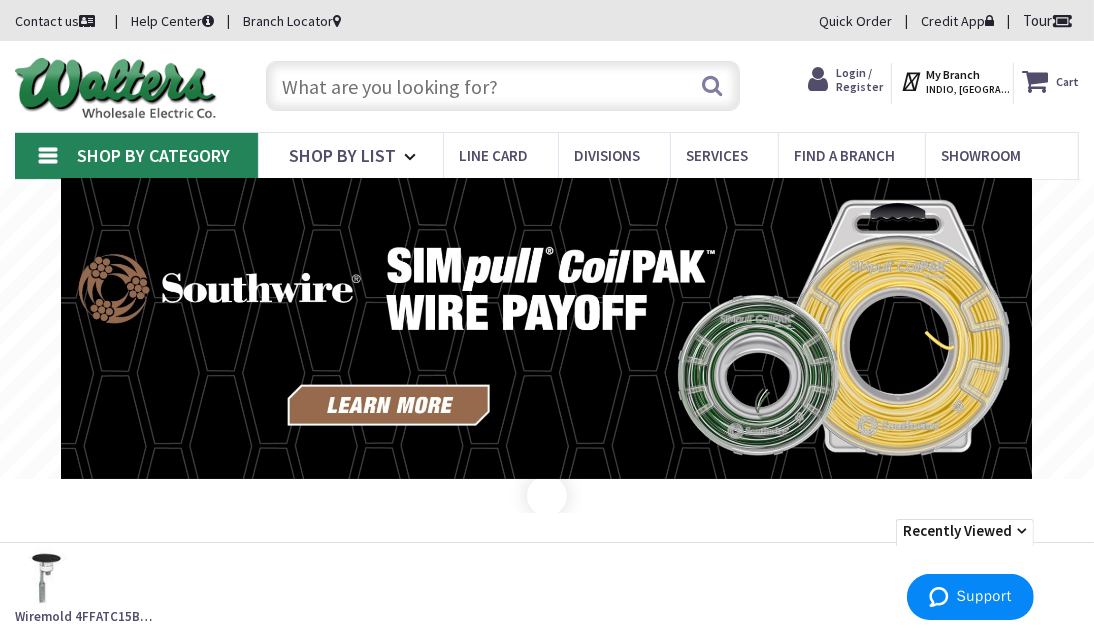 click at bounding box center [503, 86] 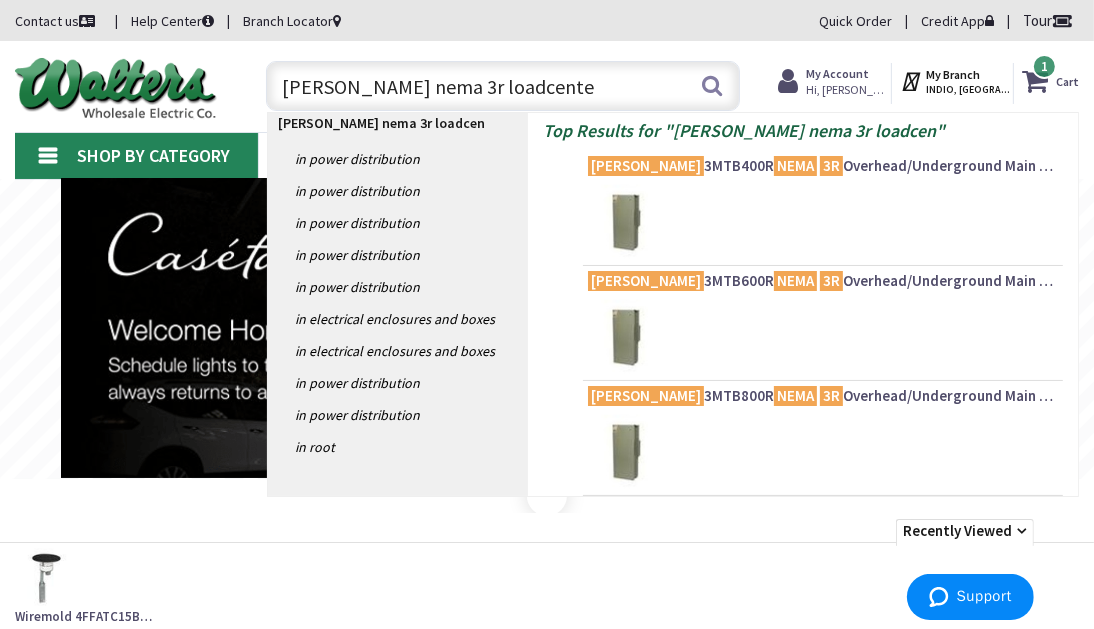 type on "[PERSON_NAME] nema 3r loadcenter" 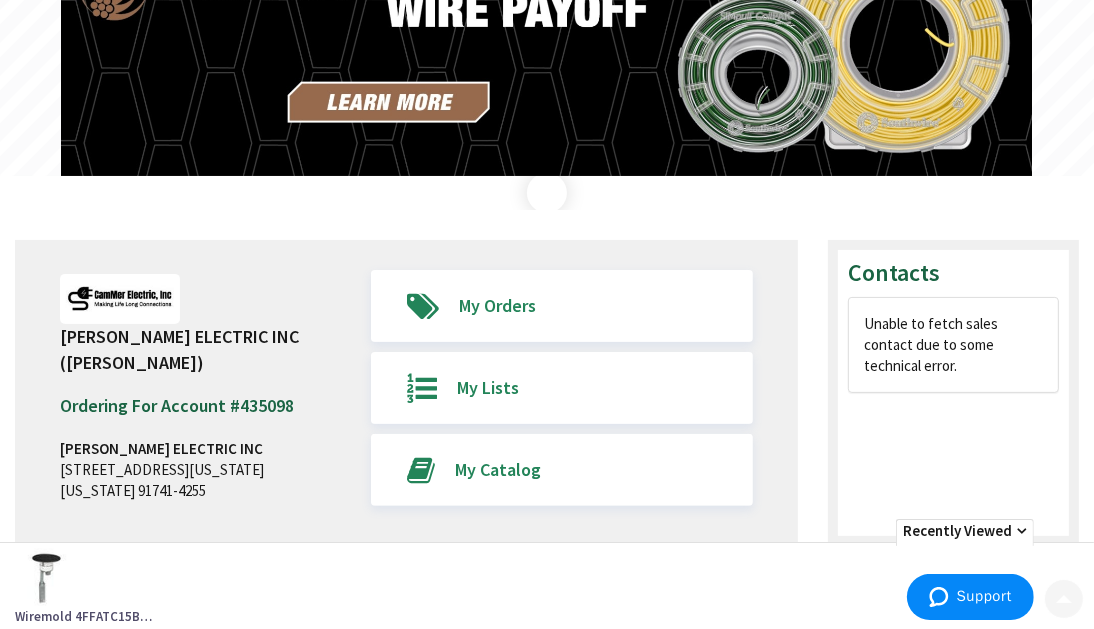 scroll, scrollTop: 700, scrollLeft: 0, axis: vertical 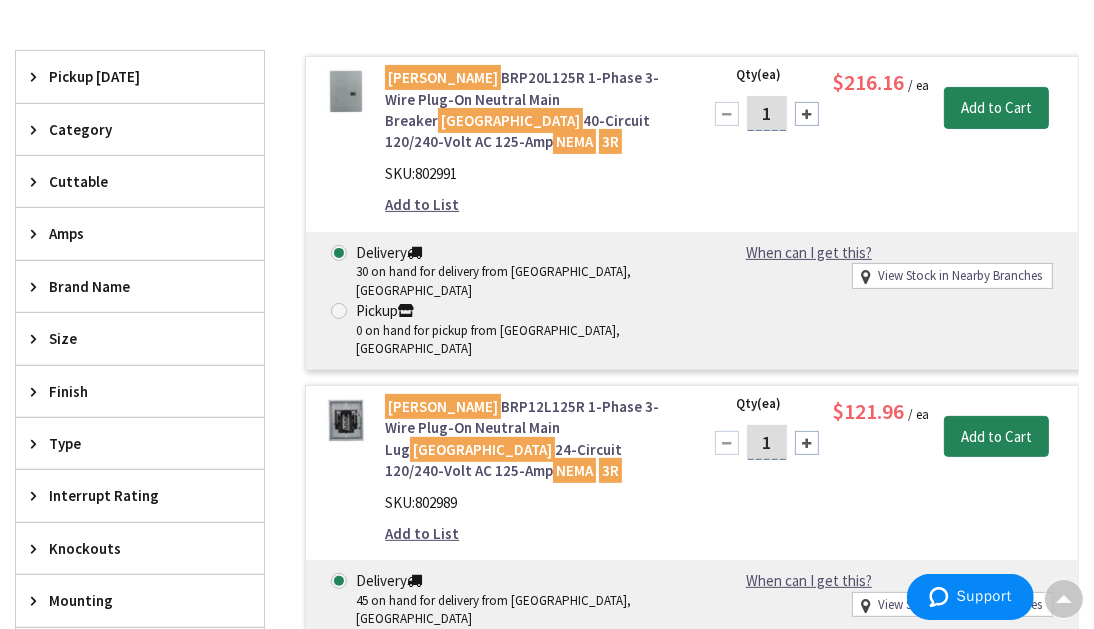 click on "Load Center" at bounding box center (510, 120) 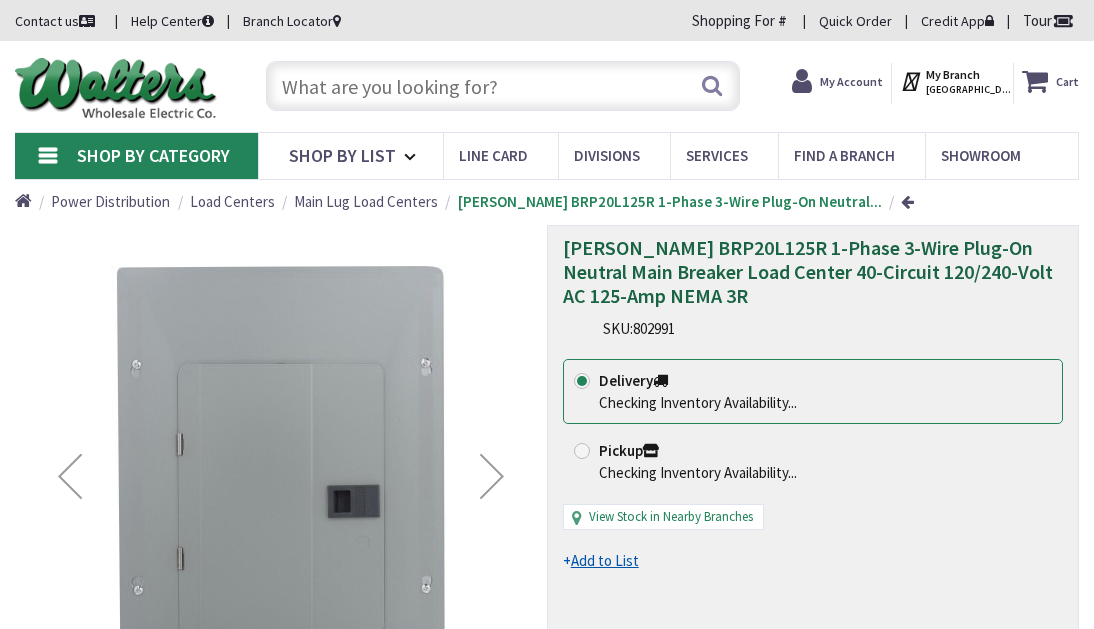 scroll, scrollTop: 0, scrollLeft: 0, axis: both 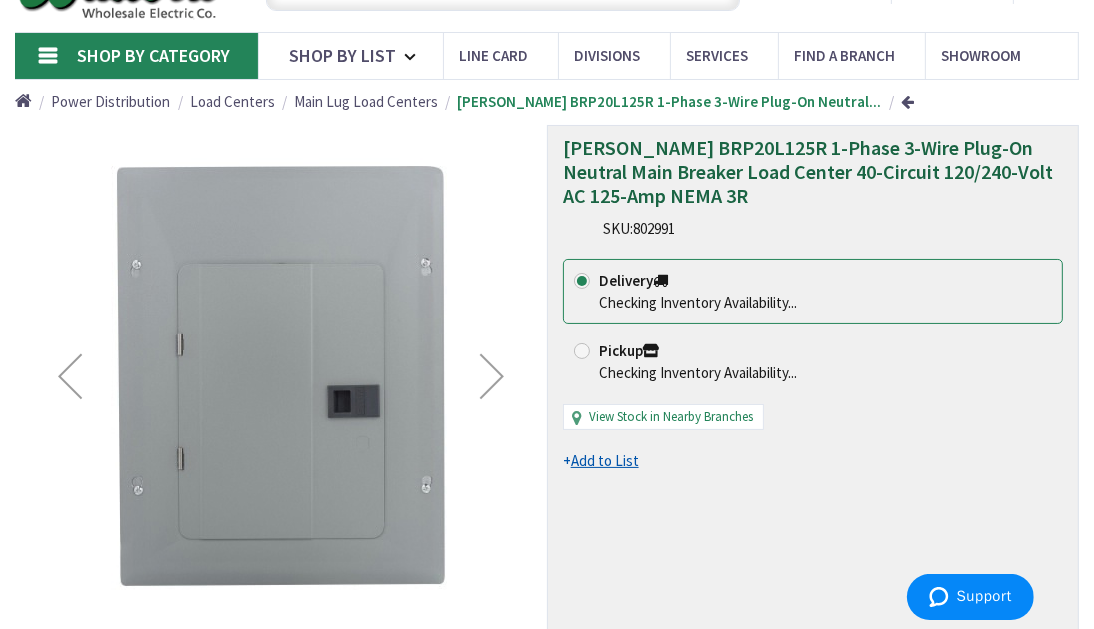 click at bounding box center (492, 376) 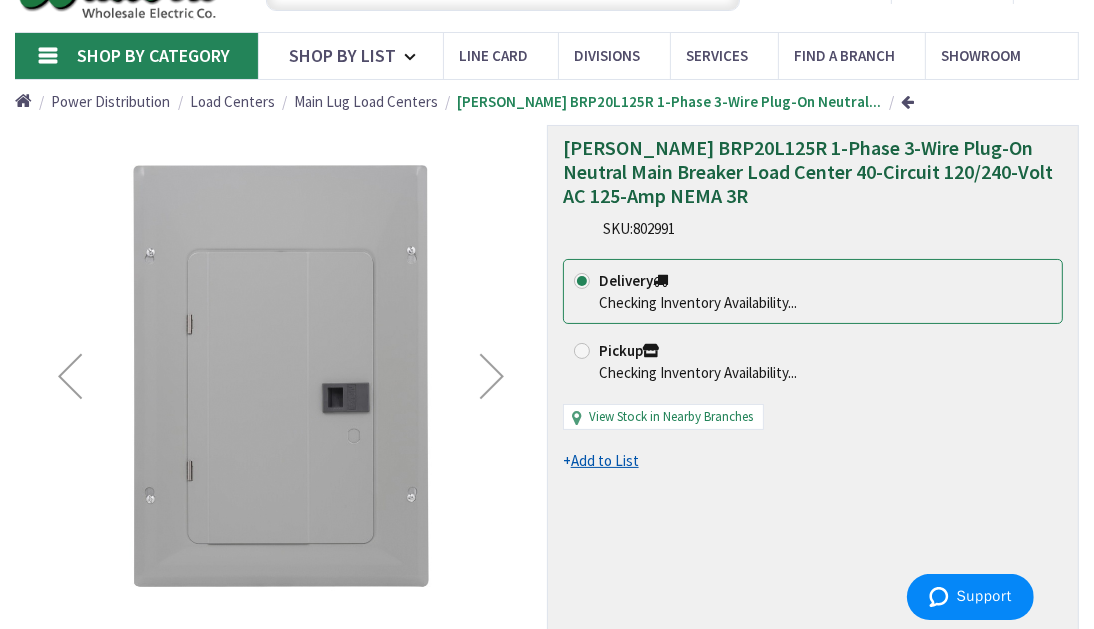 scroll, scrollTop: 0, scrollLeft: 0, axis: both 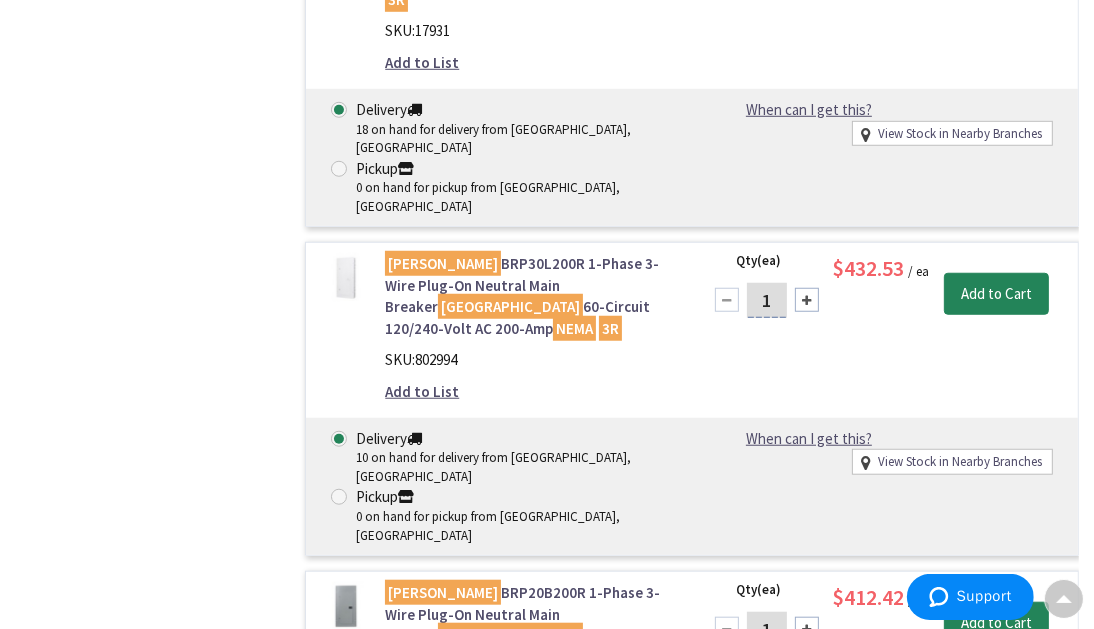 click on "Eaton  BRP20B200R 1-Phase 3-Wire Plug-On Neutral Main Breaker  Load Center  40-Circuit 120/240-Volt AC 200-Amp  NEMA   3R" at bounding box center [531, 625] 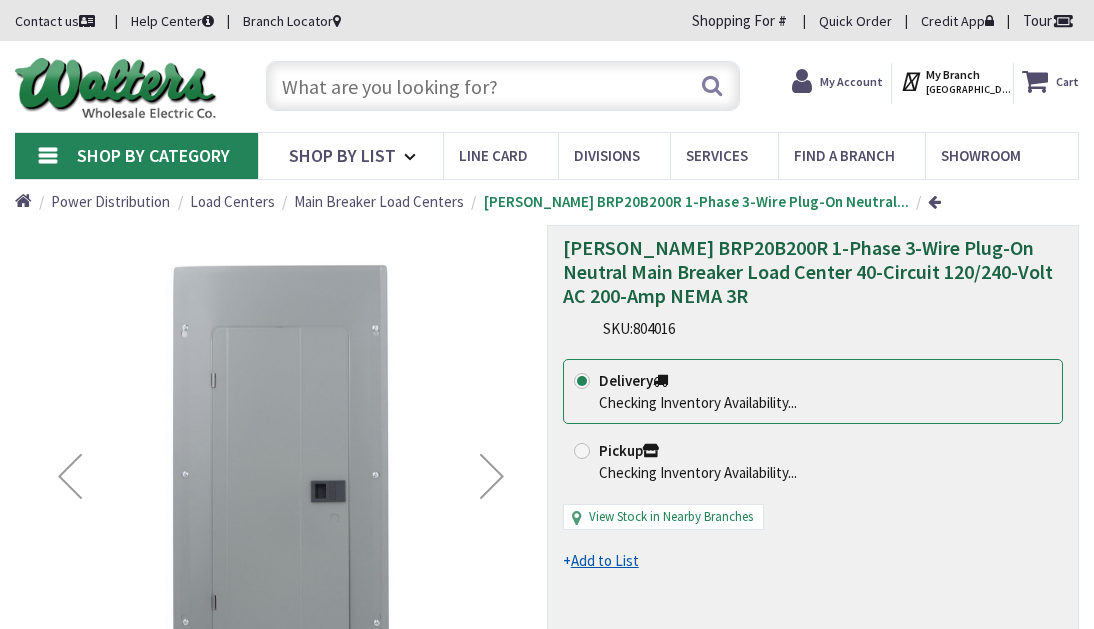 scroll, scrollTop: 0, scrollLeft: 0, axis: both 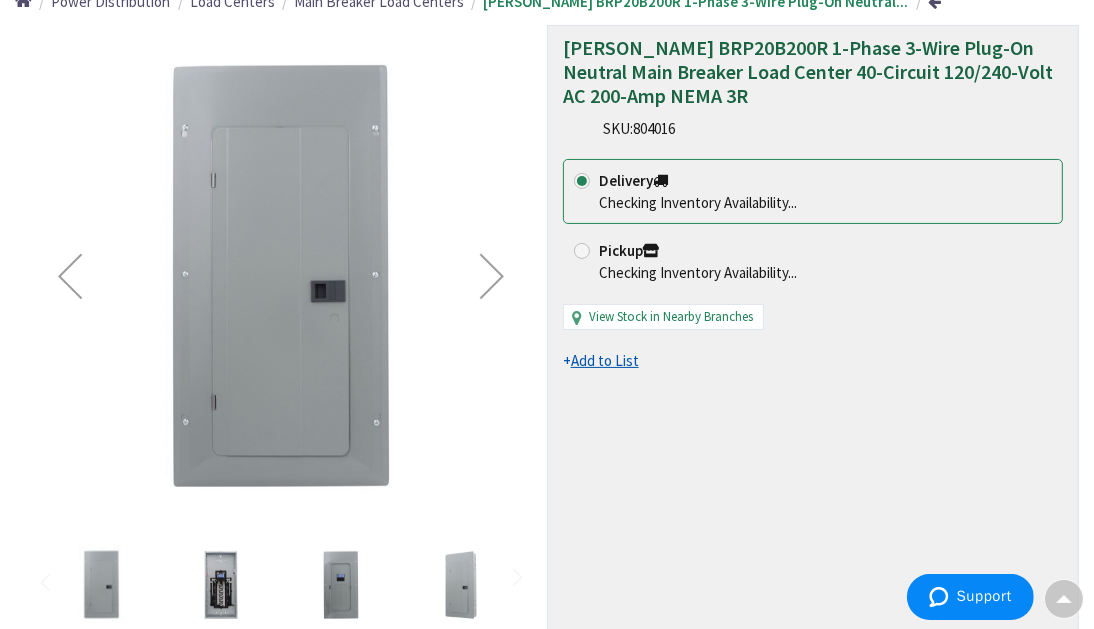 click at bounding box center [221, 585] 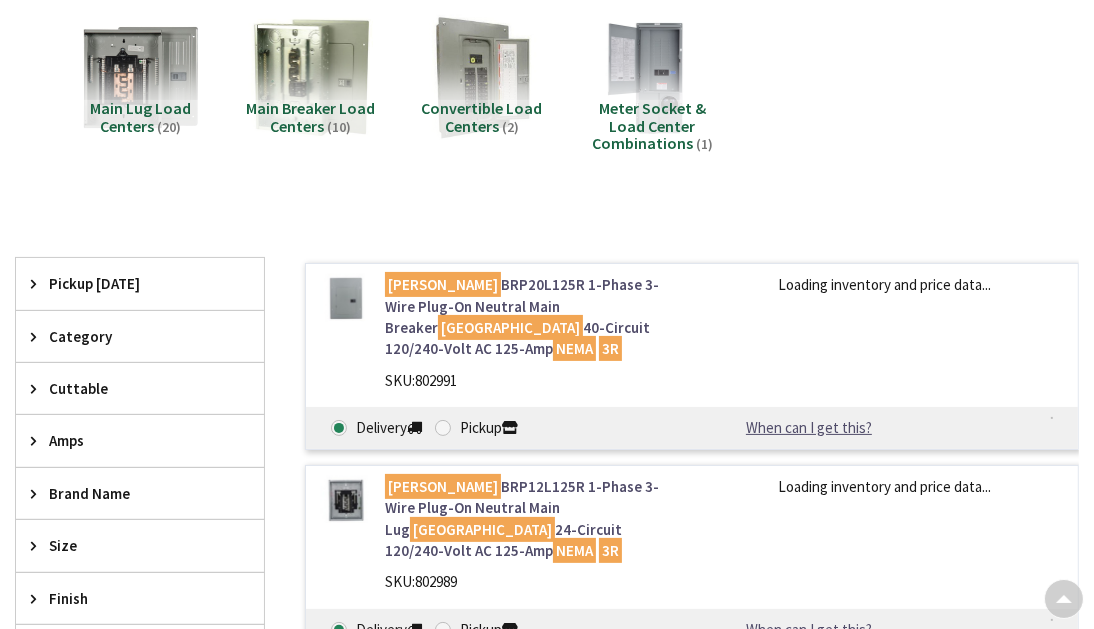scroll, scrollTop: 200, scrollLeft: 0, axis: vertical 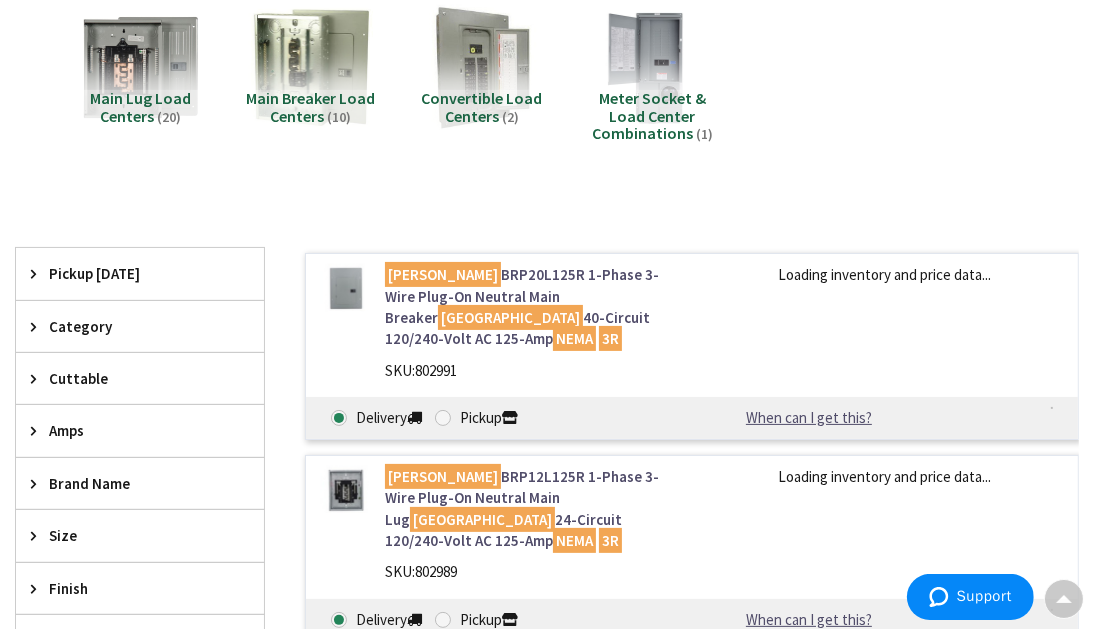 click on "Load Center" at bounding box center (482, 519) 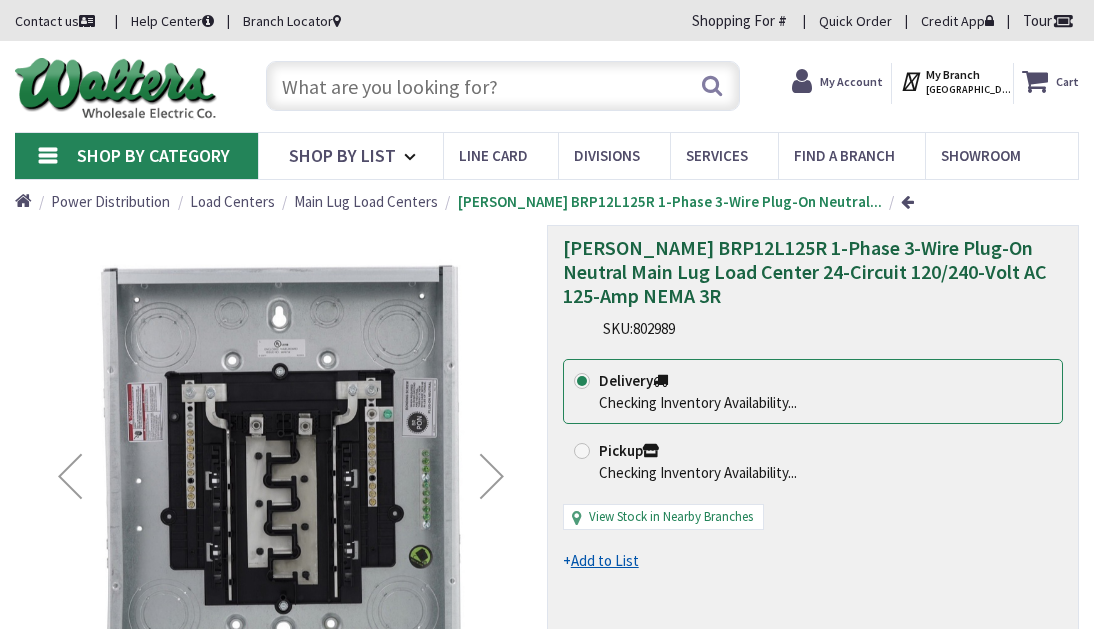 scroll, scrollTop: 0, scrollLeft: 0, axis: both 